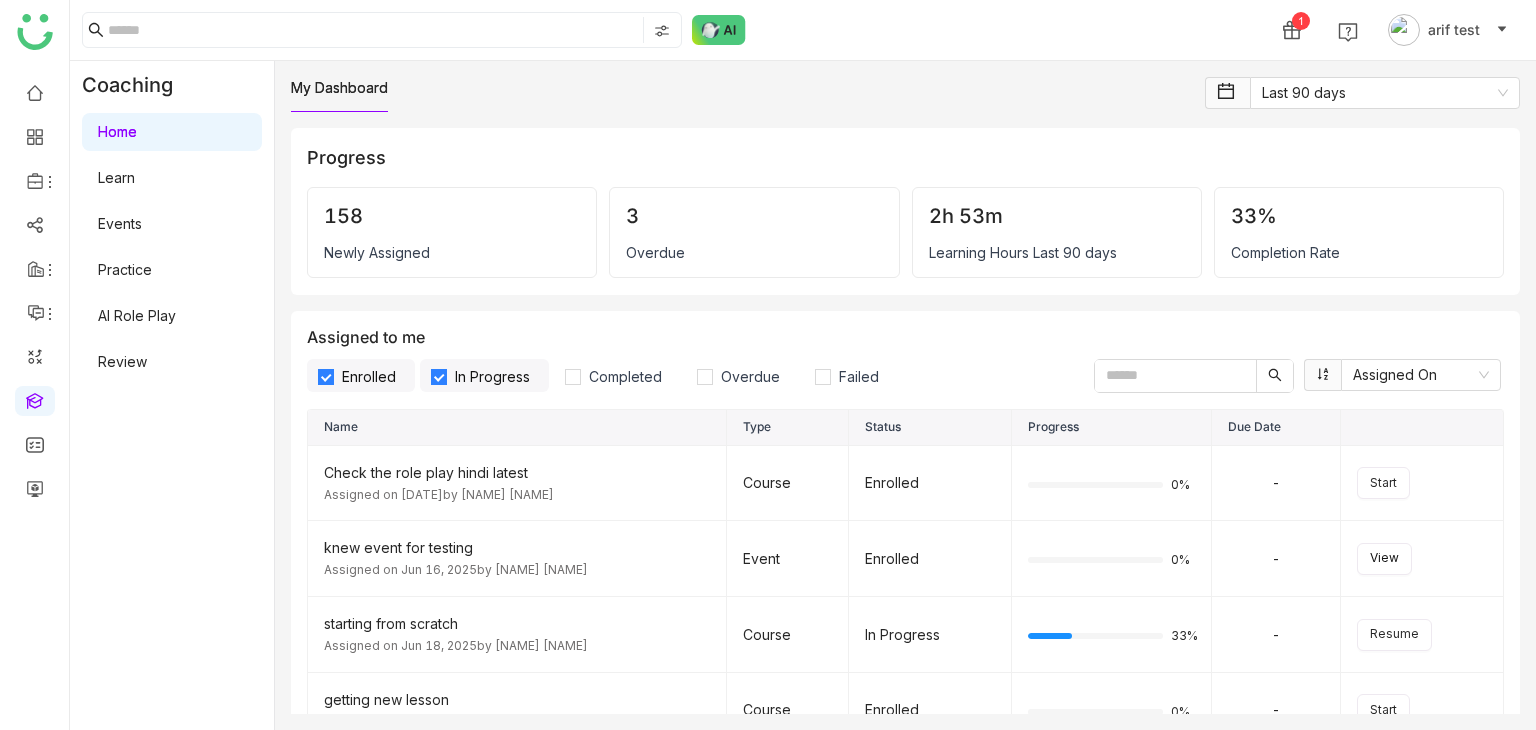 scroll, scrollTop: 0, scrollLeft: 0, axis: both 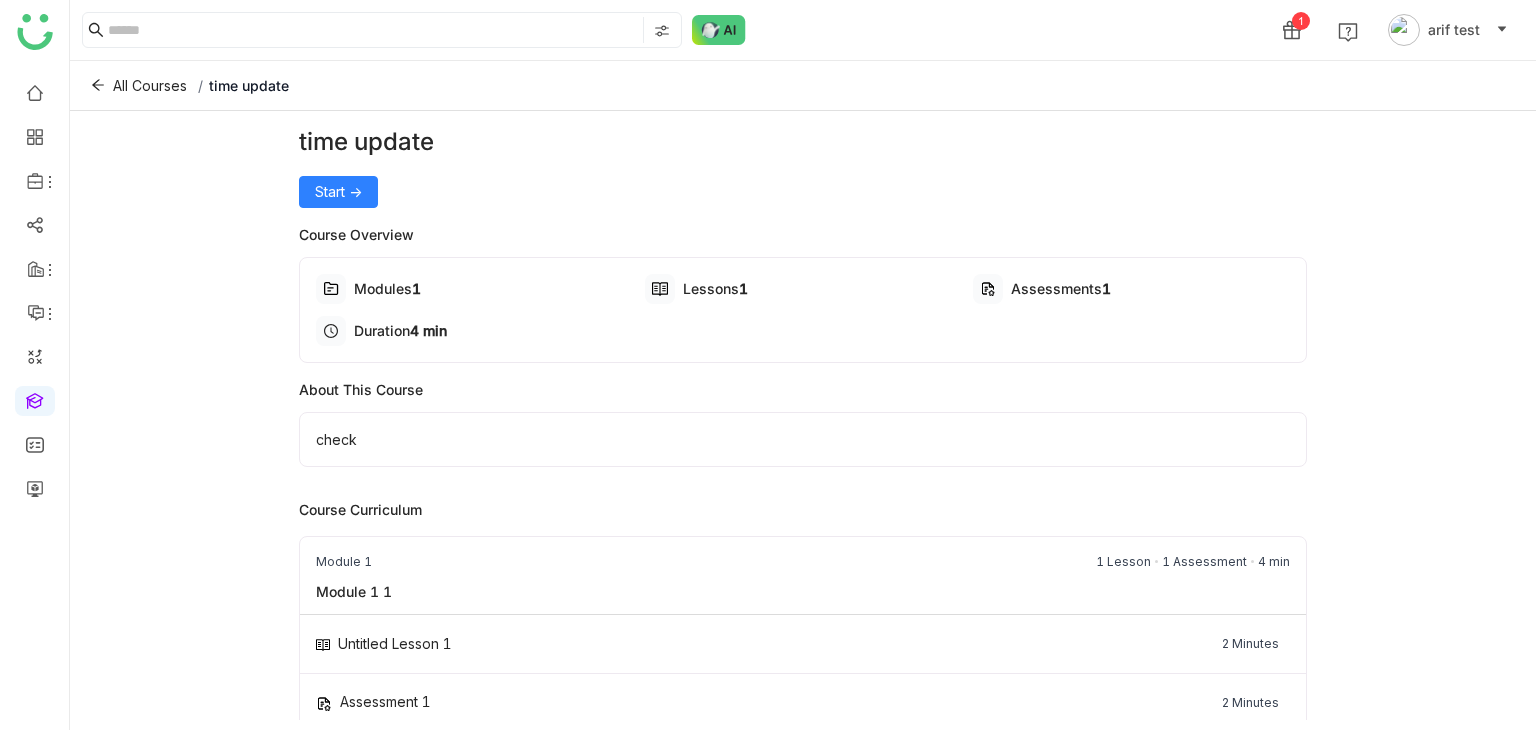 drag, startPoint x: 461, startPoint y: 325, endPoint x: 283, endPoint y: 284, distance: 182.66089 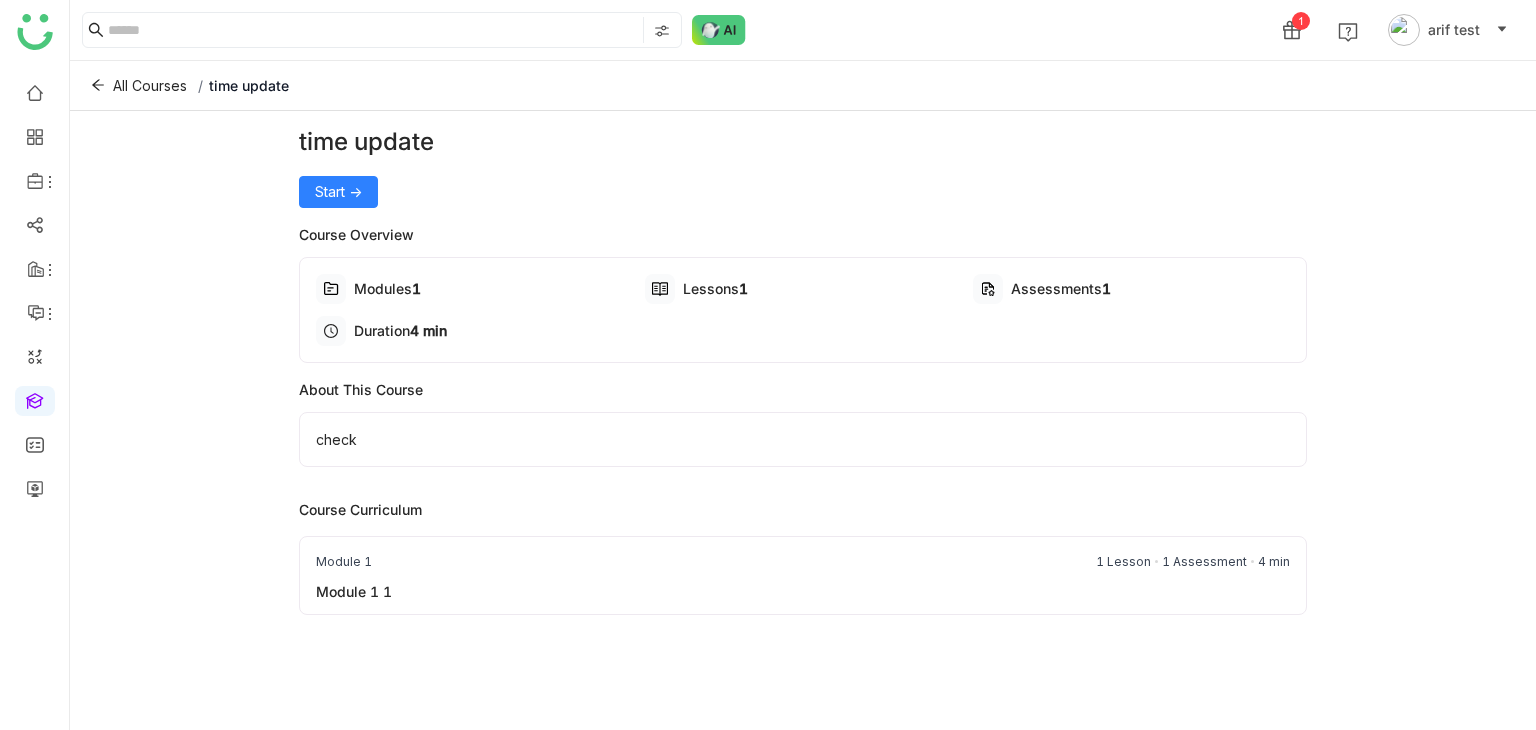 click on "Module 1   1 Lesson   1 Assessment    4 min" at bounding box center [803, 559] 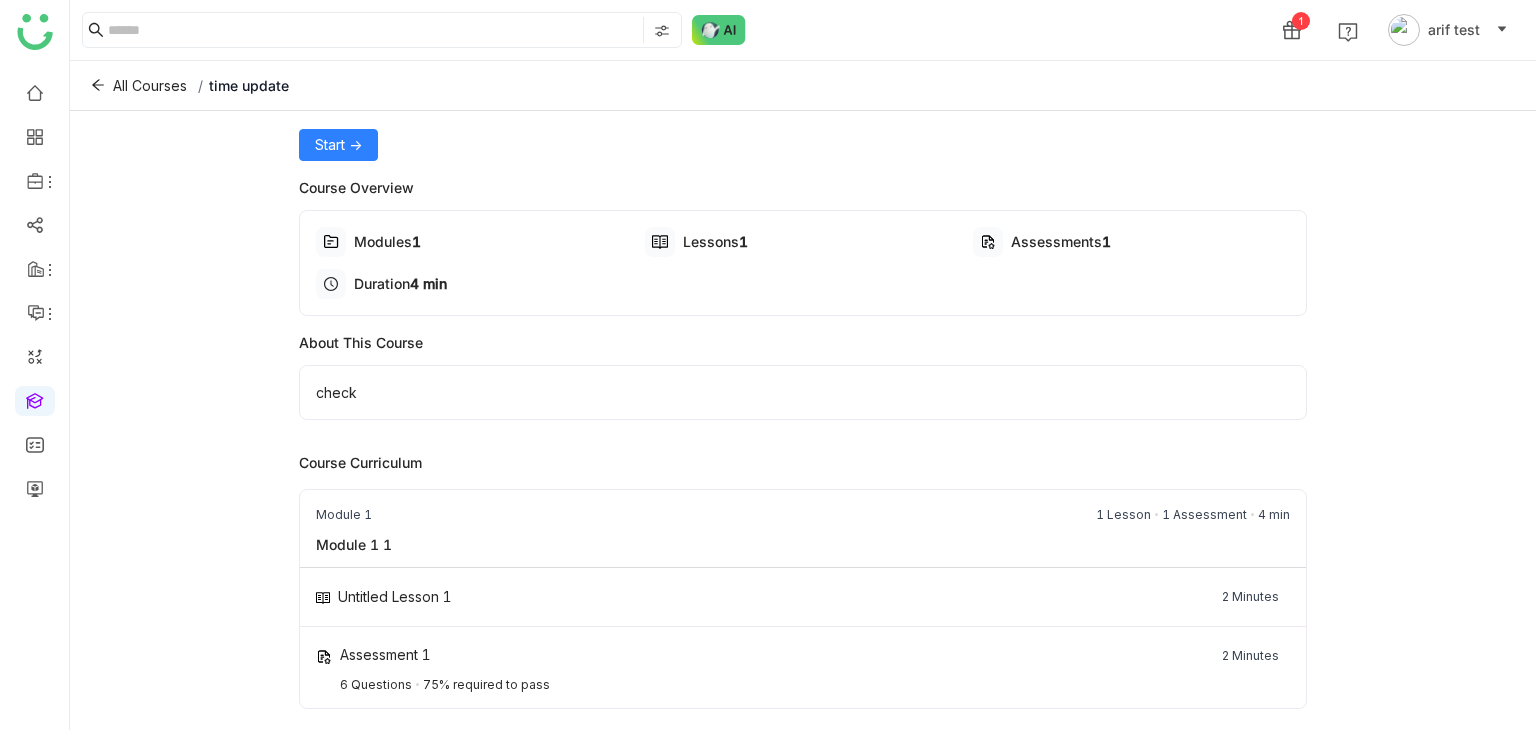 scroll, scrollTop: 46, scrollLeft: 0, axis: vertical 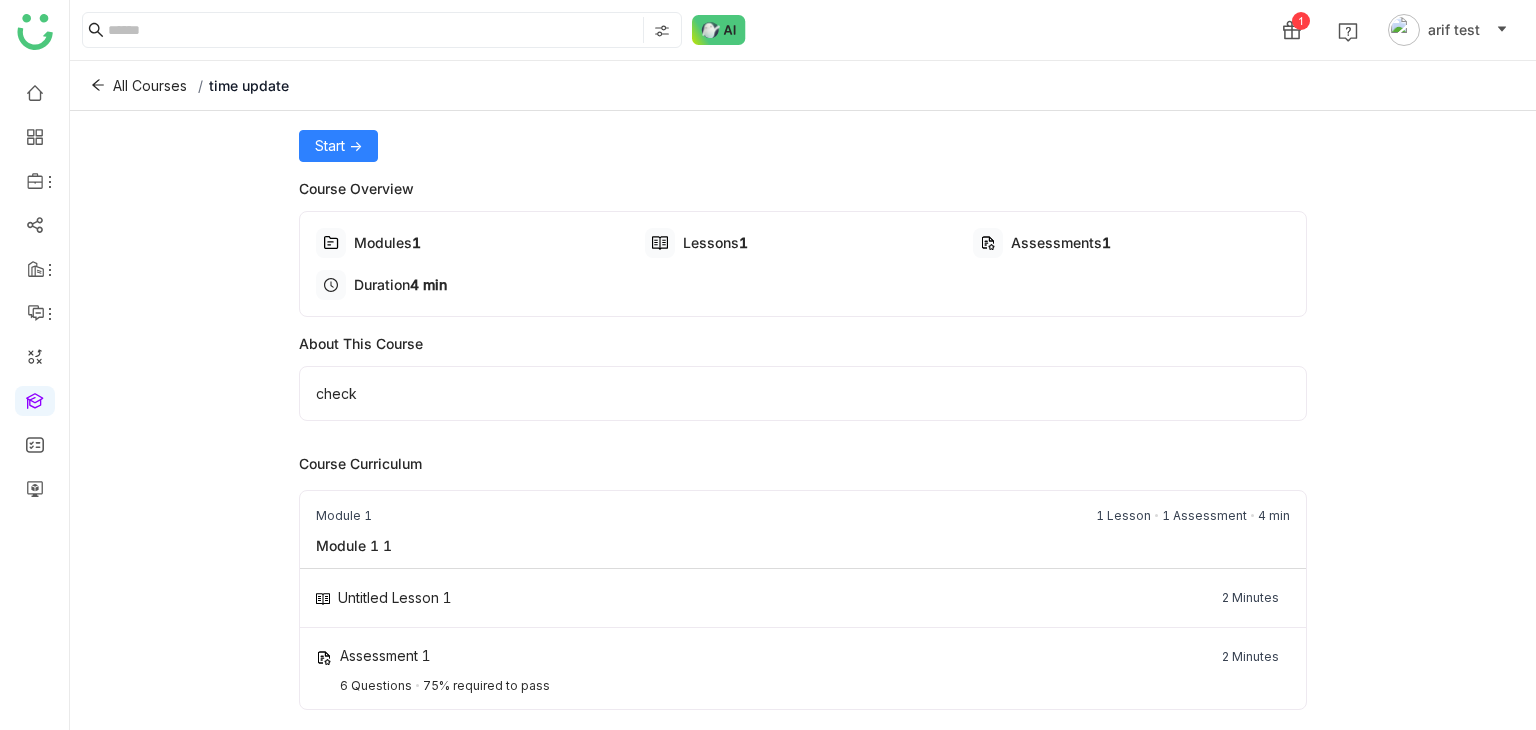 click on "Untitled Lesson 1   2 Minutes" at bounding box center [803, 598] 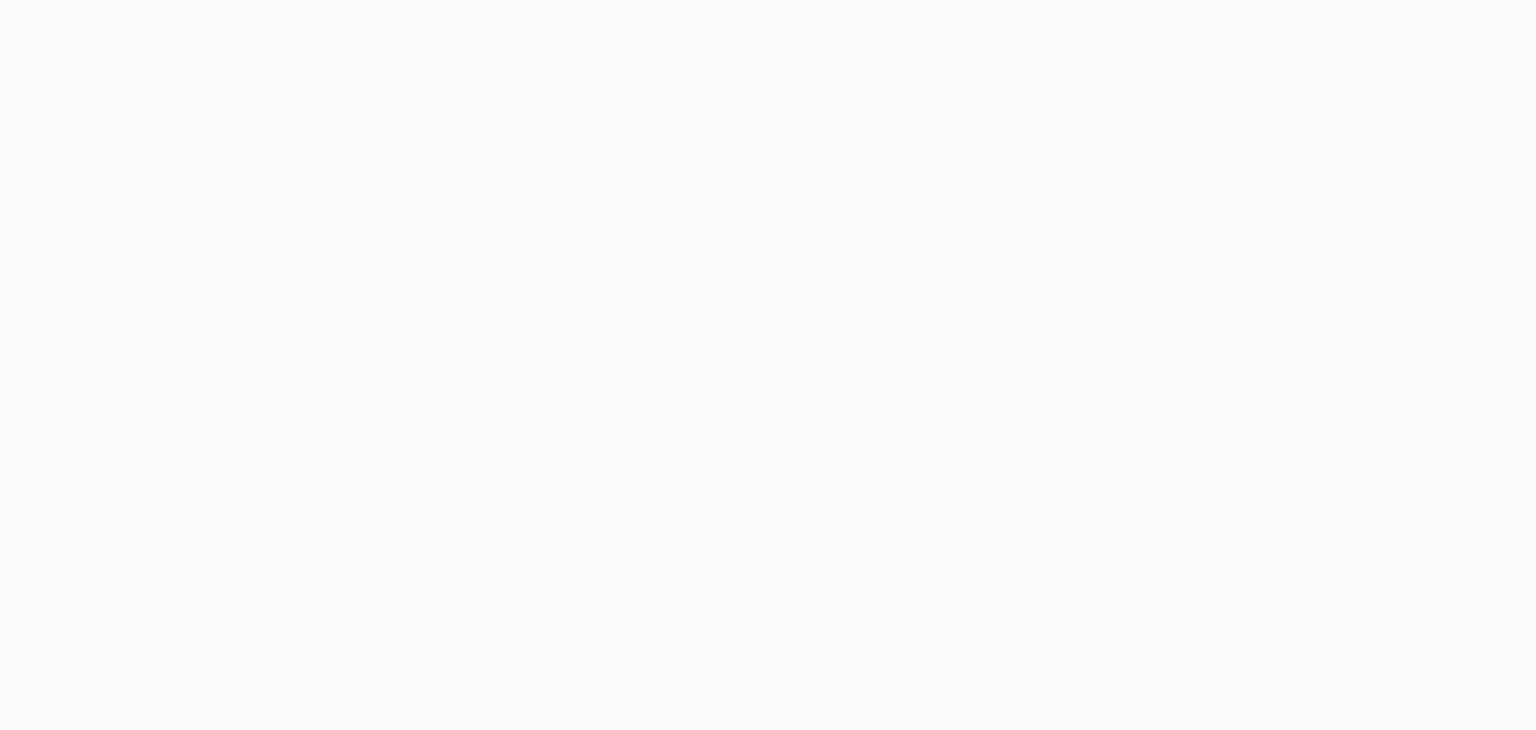 scroll, scrollTop: 0, scrollLeft: 0, axis: both 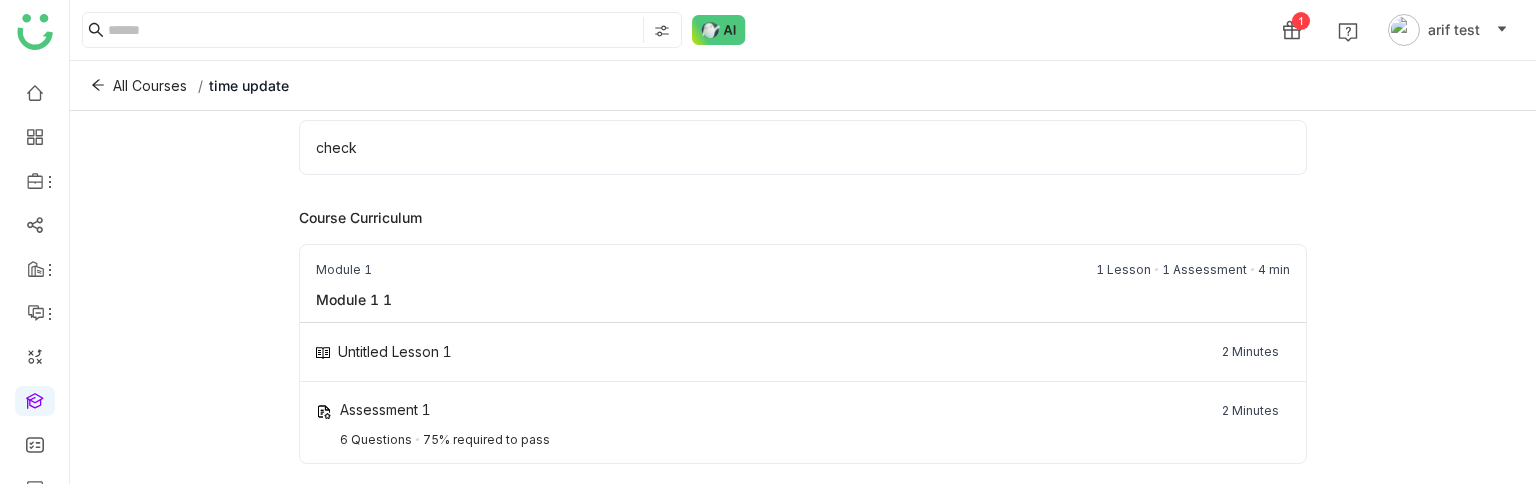 click on "Untitled Lesson 1   2 Minutes" at bounding box center [803, 352] 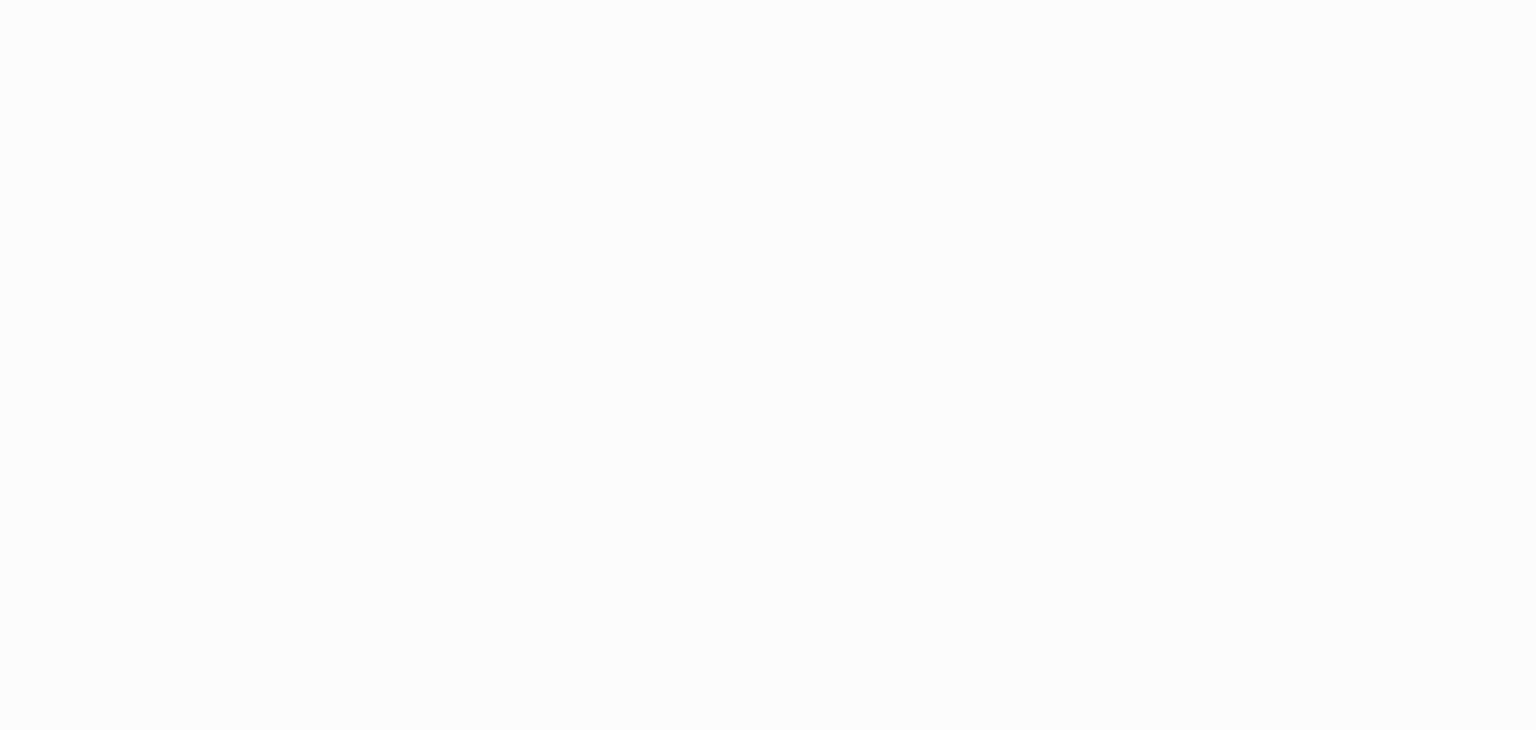 scroll, scrollTop: 0, scrollLeft: 0, axis: both 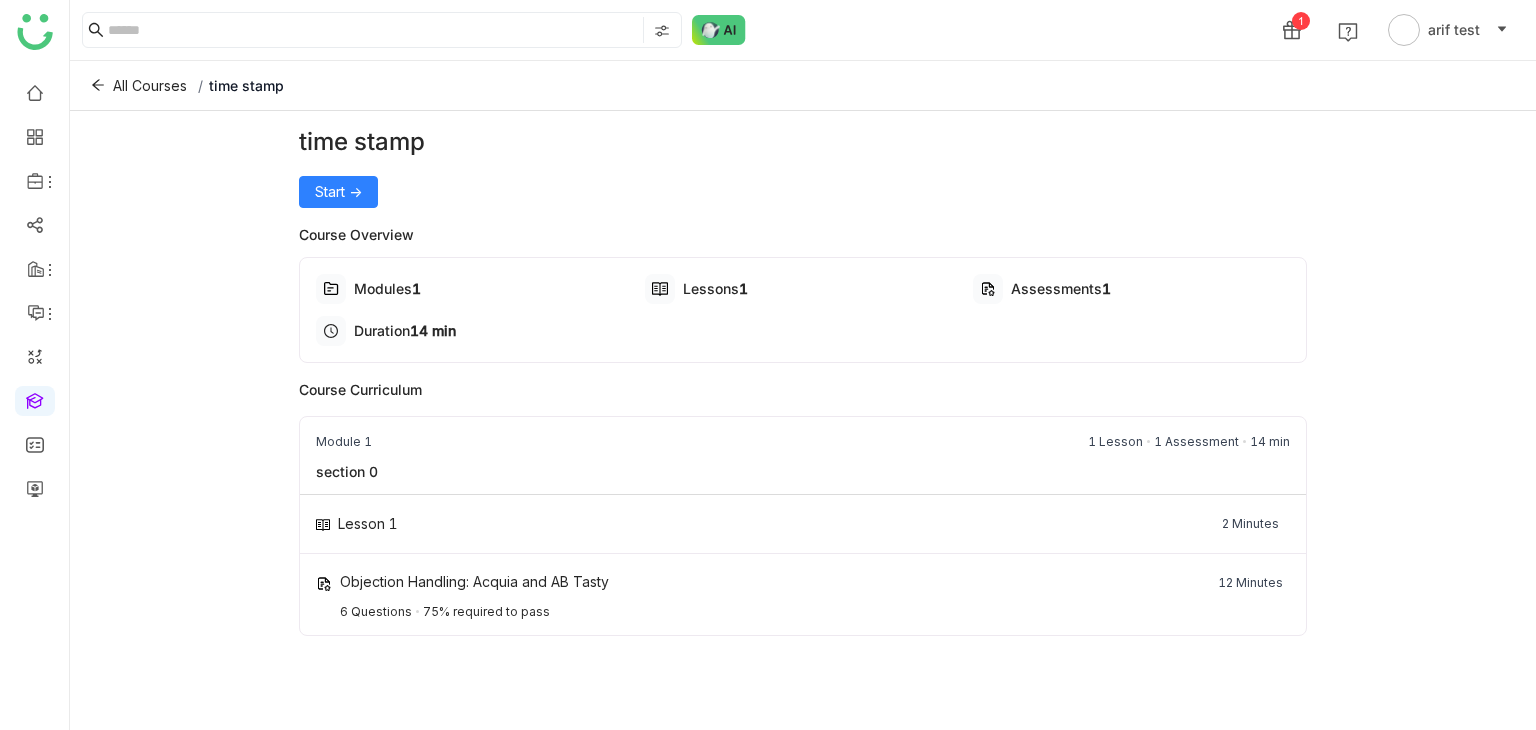 drag, startPoint x: 1214, startPoint y: 578, endPoint x: 1284, endPoint y: 578, distance: 70 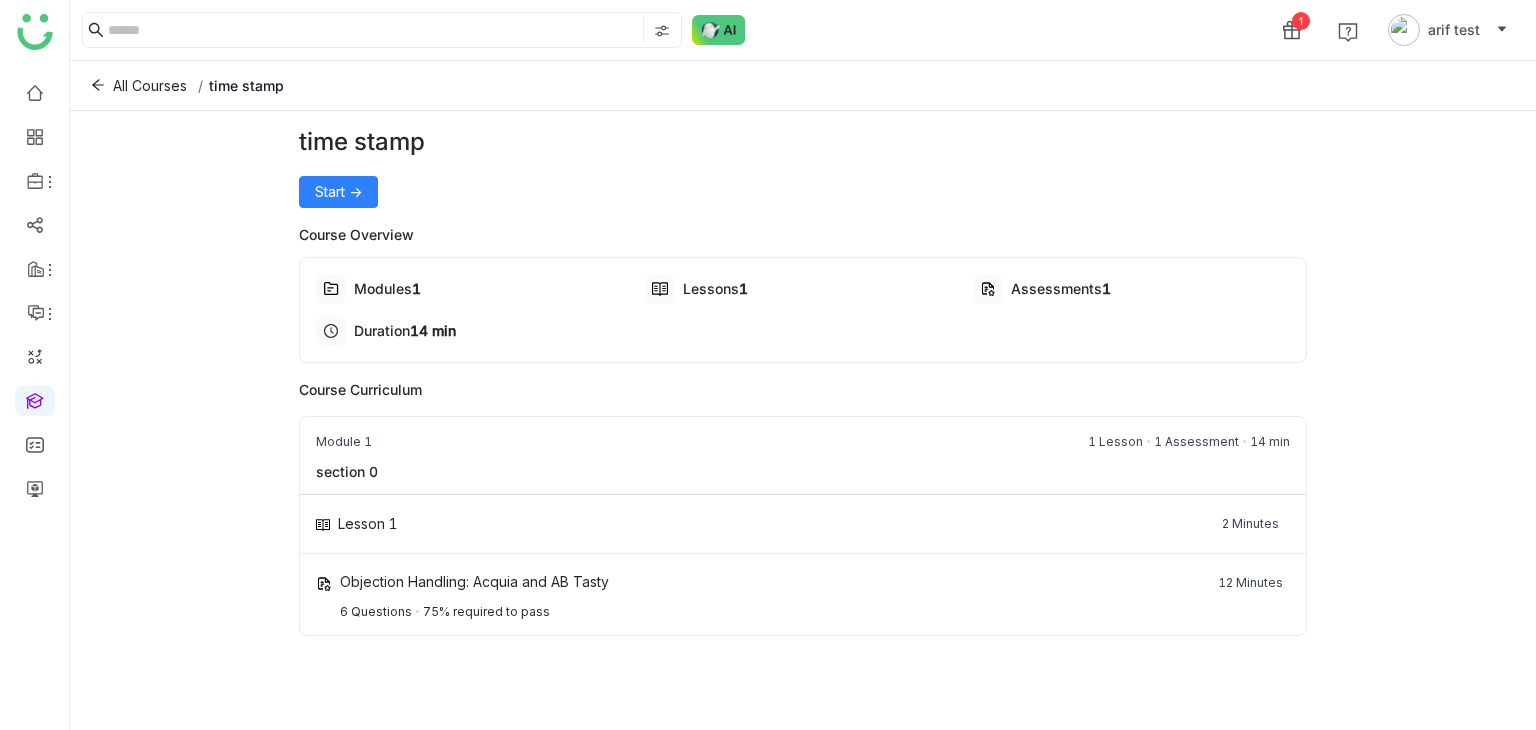 click on "12 Minutes" at bounding box center [1250, 583] 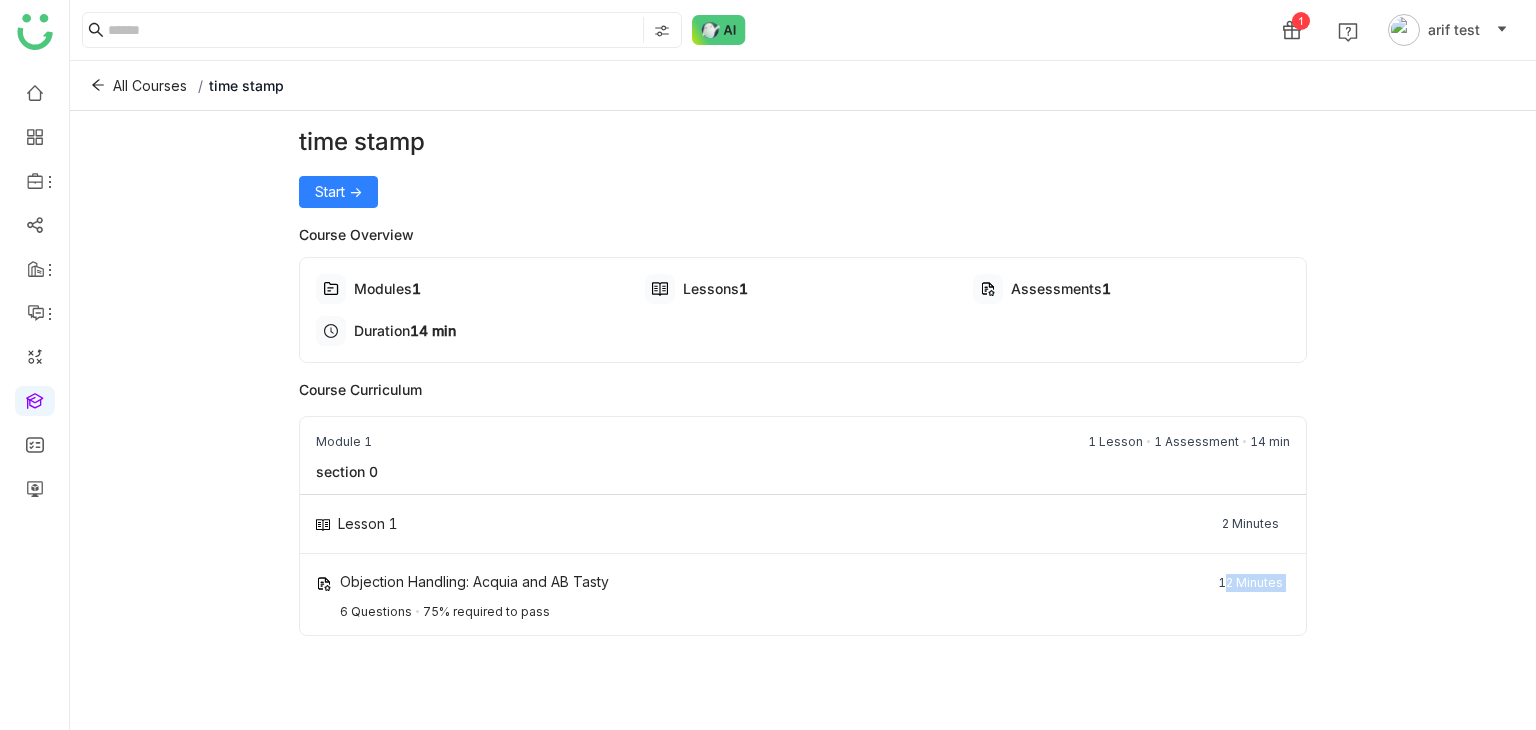 click on "Objection Handling: Acquia and AB Tasty   12 Minutes   6 Questions   75% required to pass" at bounding box center [803, 594] 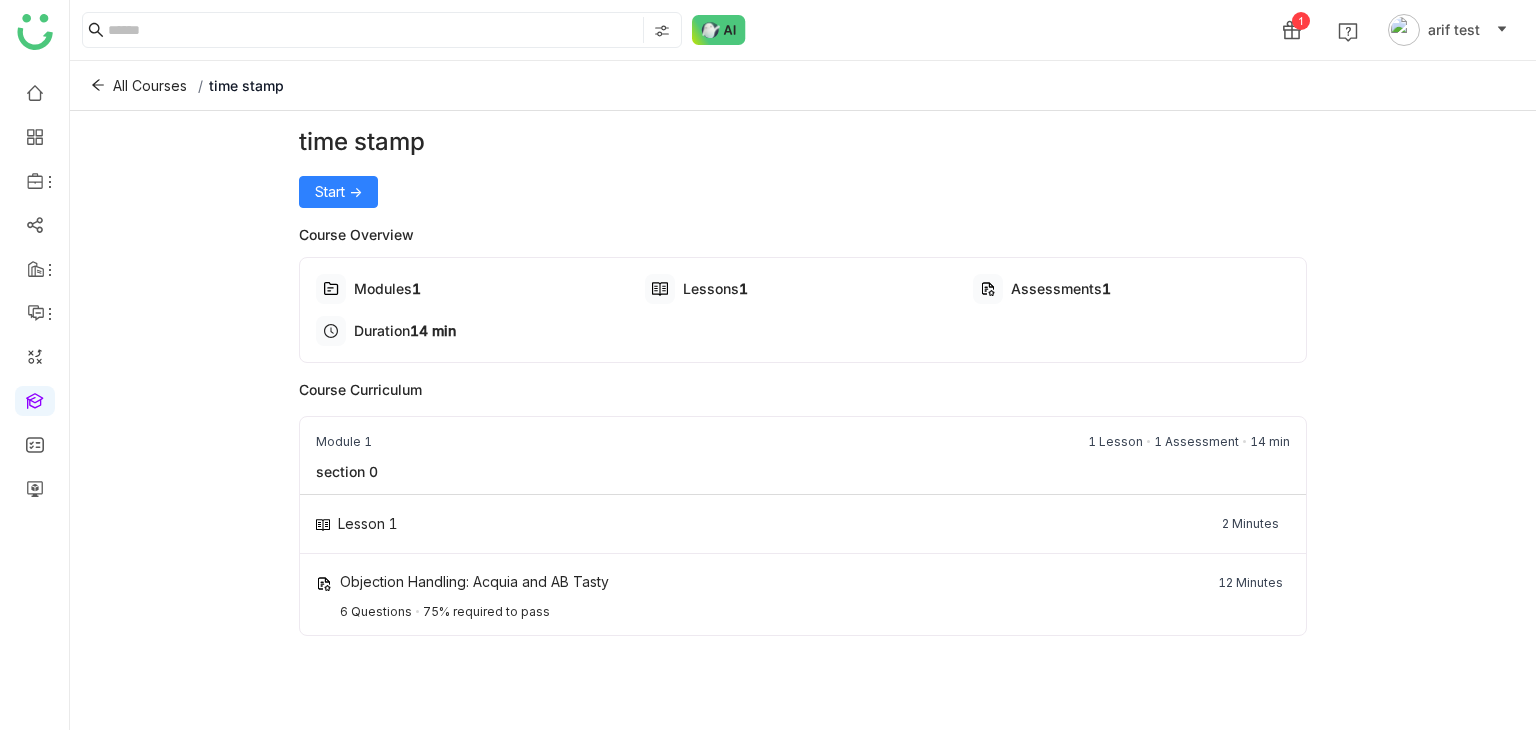 click on "Lesson 1   2 Minutes" at bounding box center (803, 524) 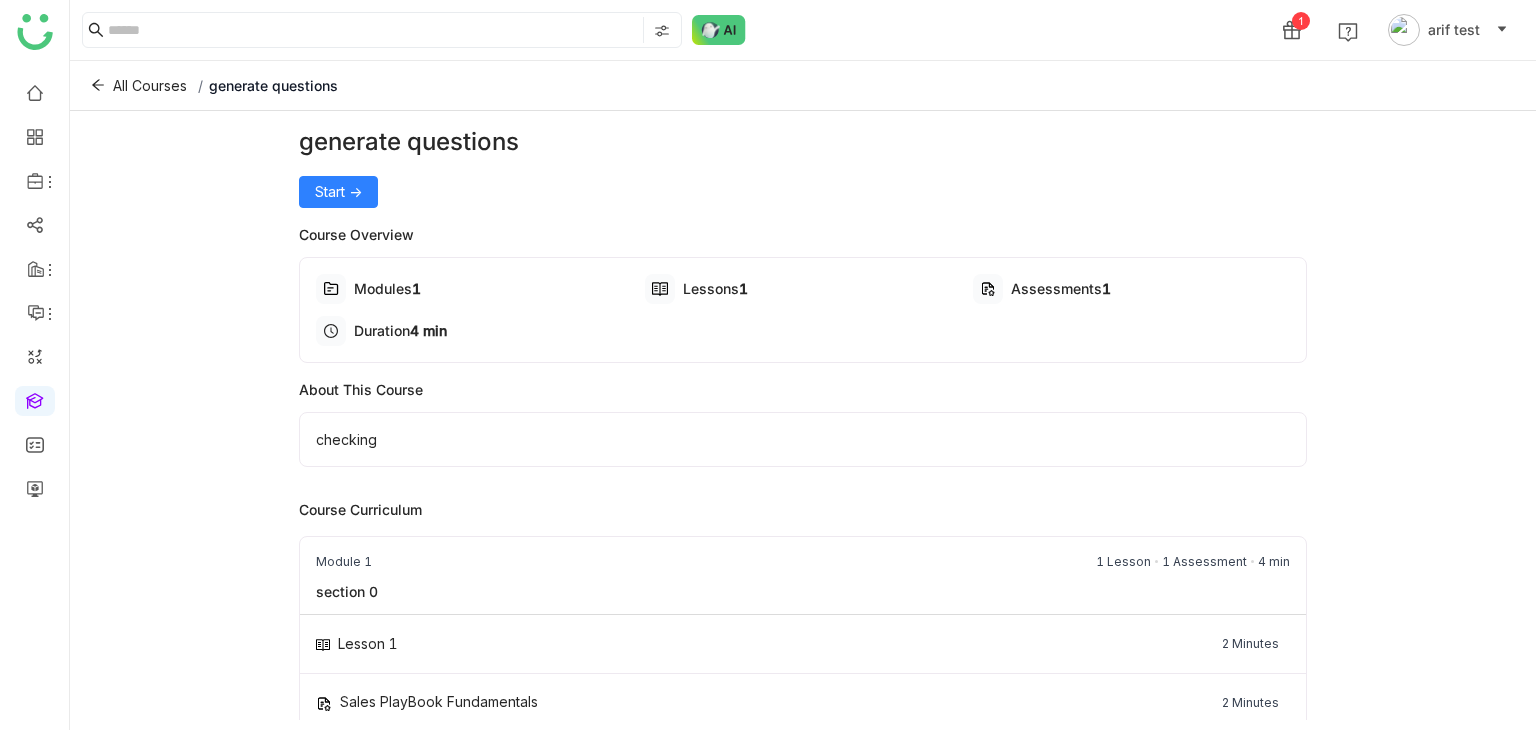 scroll, scrollTop: 0, scrollLeft: 0, axis: both 